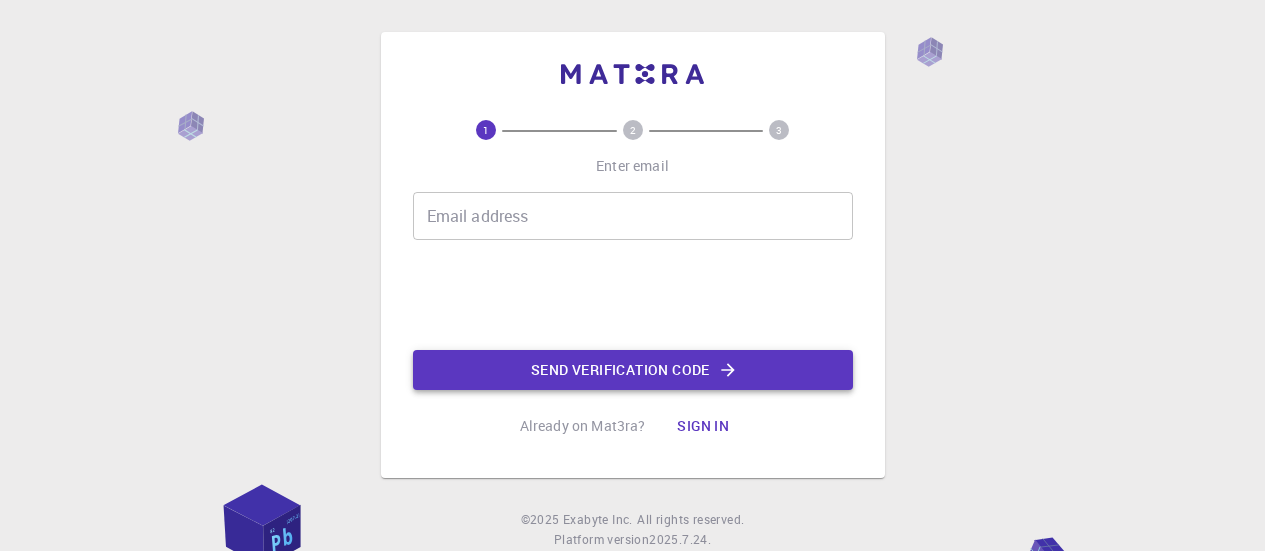 scroll, scrollTop: 0, scrollLeft: 0, axis: both 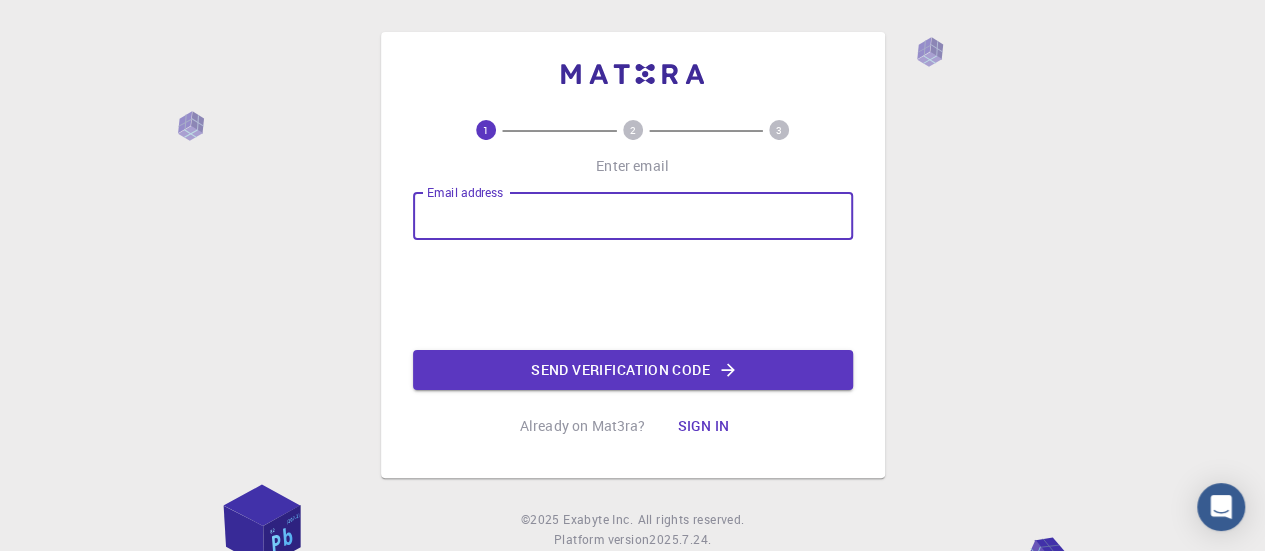 paste on "[USERNAME]" 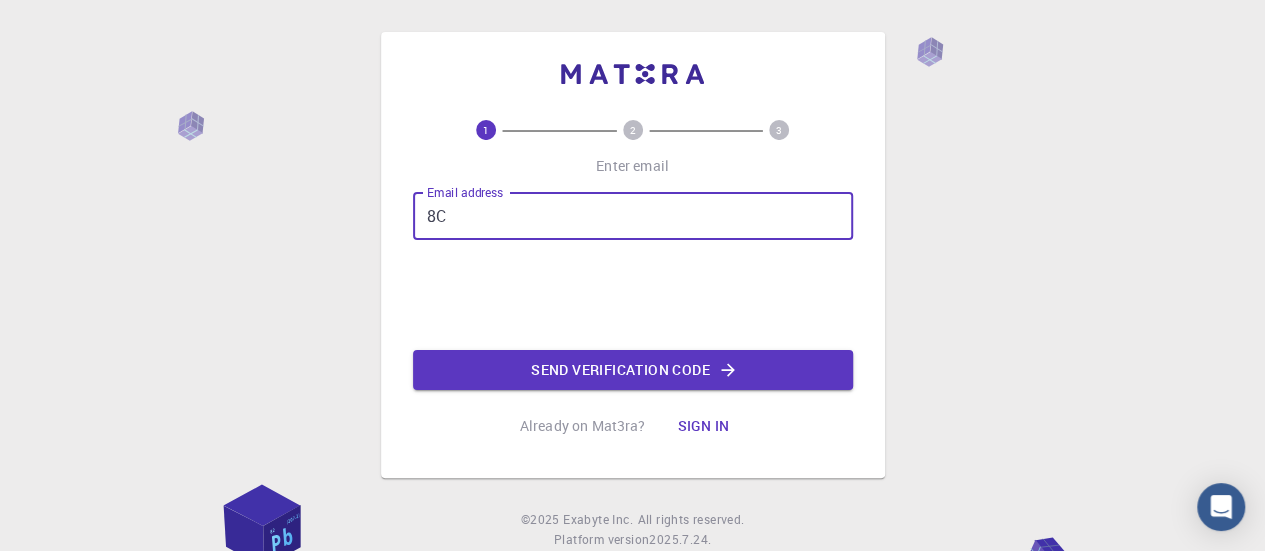 type on "8" 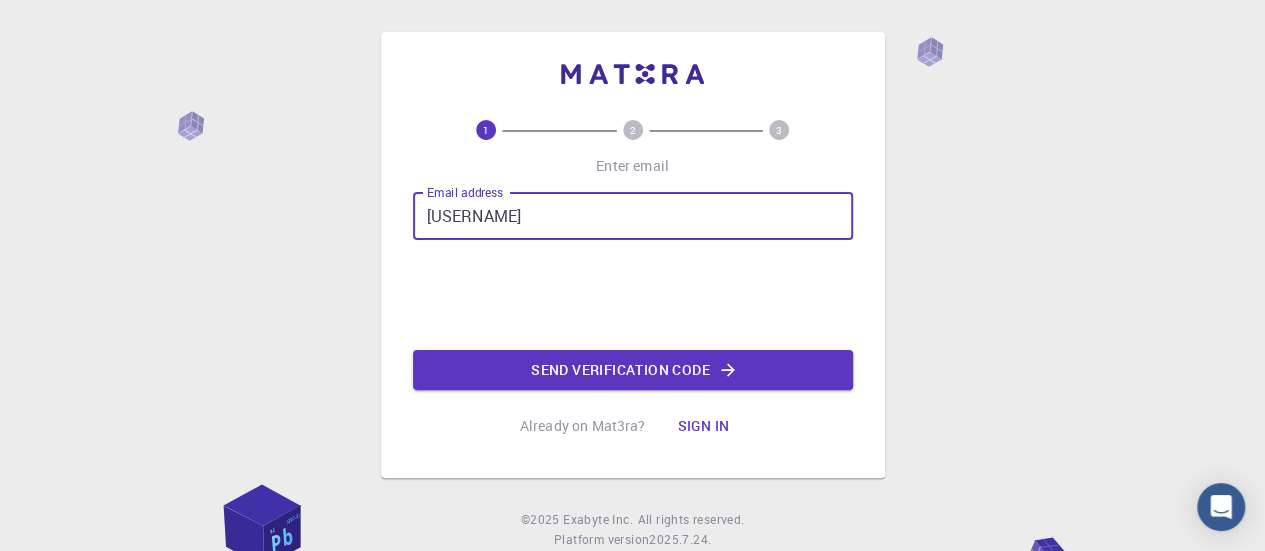 drag, startPoint x: 488, startPoint y: 217, endPoint x: 366, endPoint y: 217, distance: 122 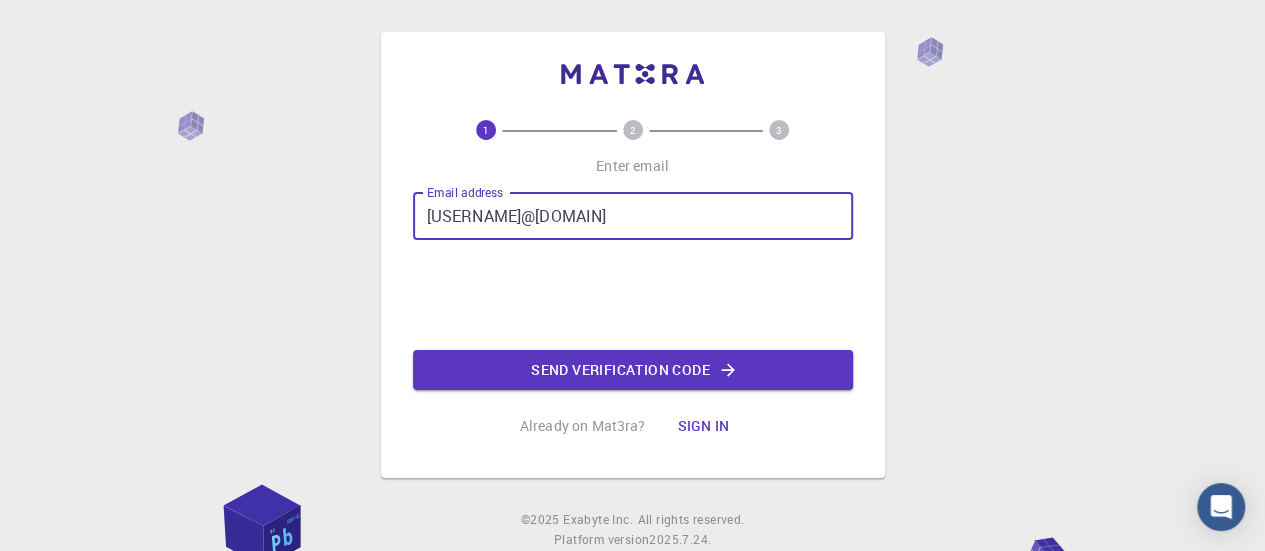 type on "[USERNAME]@[DOMAIN]" 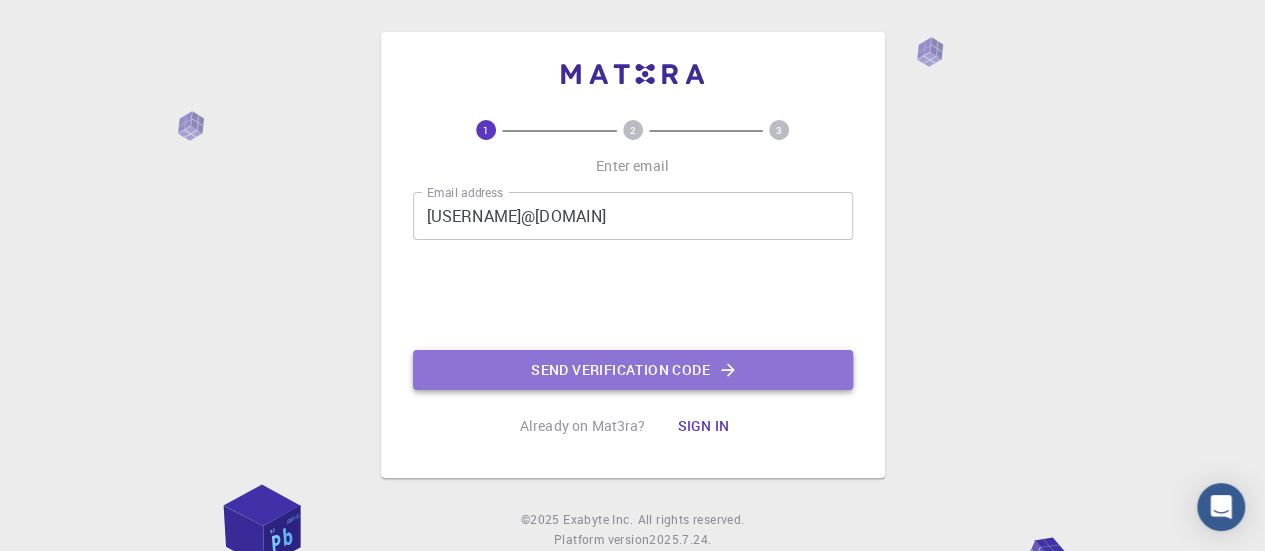 click on "Send verification code" 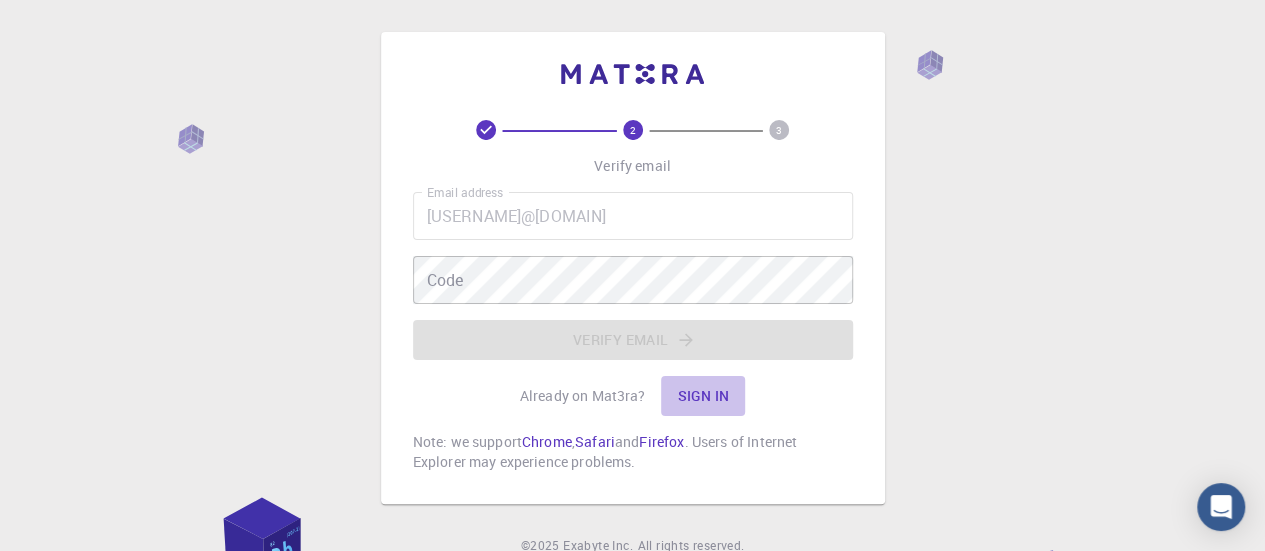click on "Sign in" at bounding box center [703, 396] 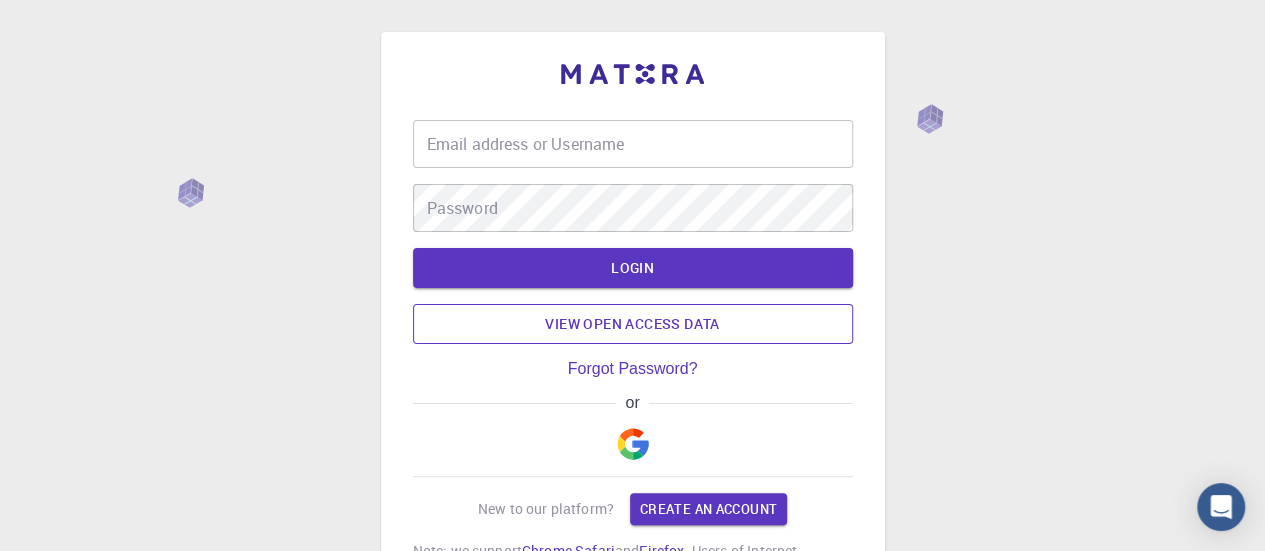 click on "View open access data" at bounding box center [633, 324] 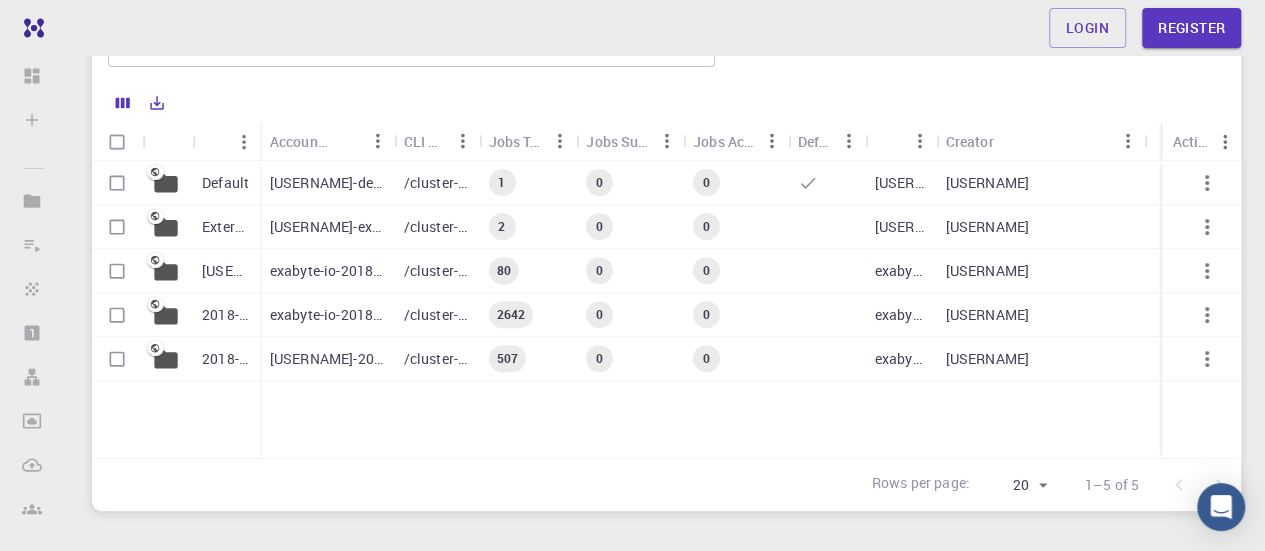 scroll, scrollTop: 148, scrollLeft: 0, axis: vertical 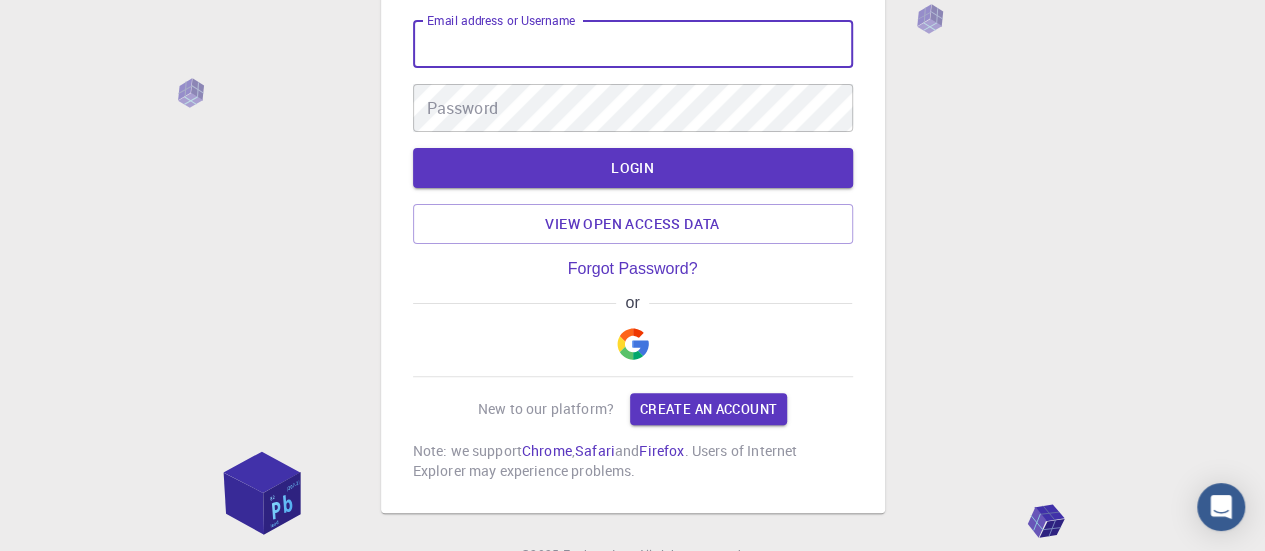 click on "Email address or Username" at bounding box center [633, 44] 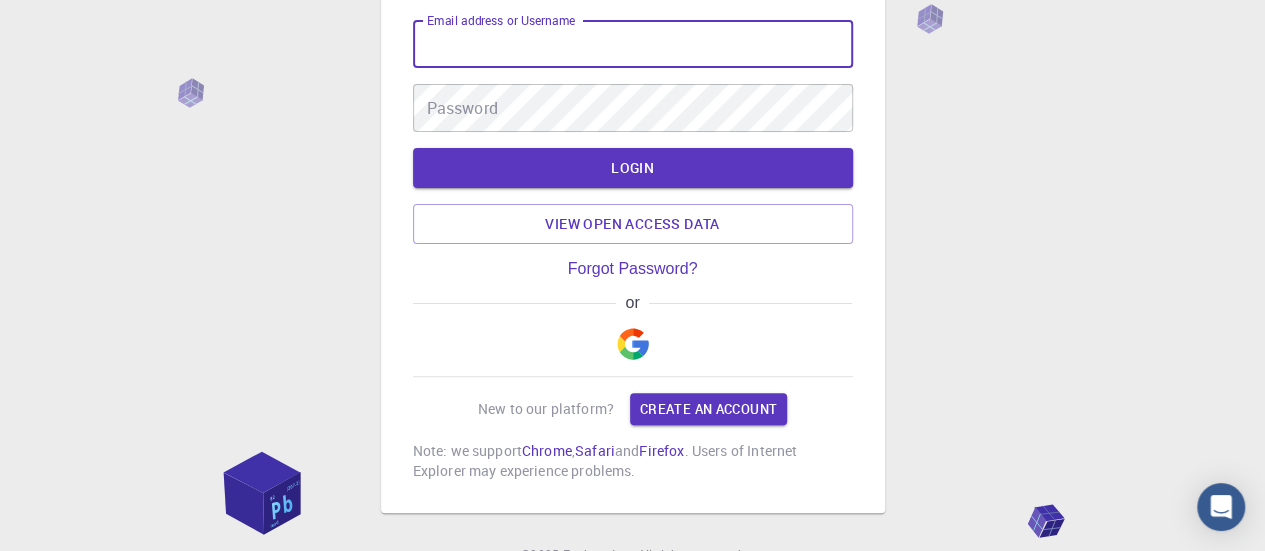 paste on "[USERNAME]@[DOMAIN]" 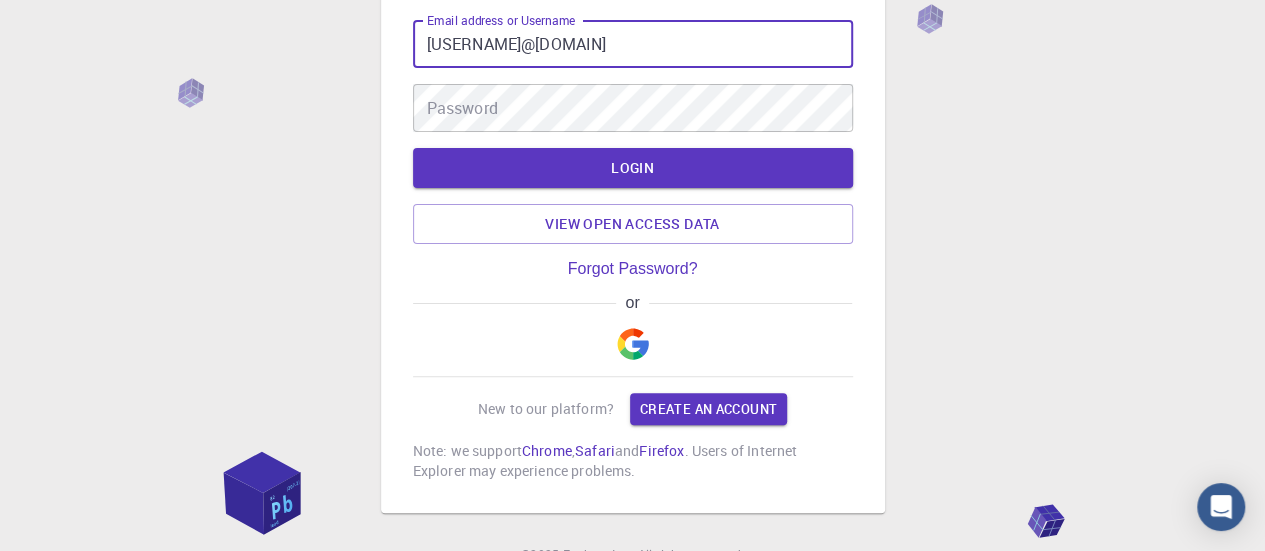 type on "[USERNAME]@[DOMAIN]" 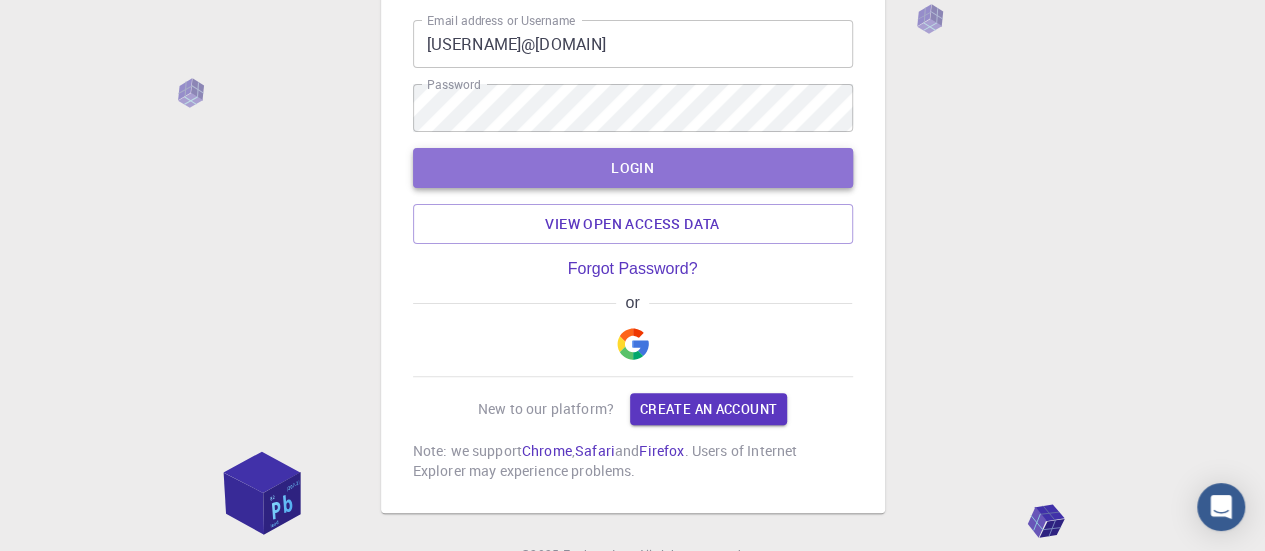 click on "LOGIN" at bounding box center [633, 168] 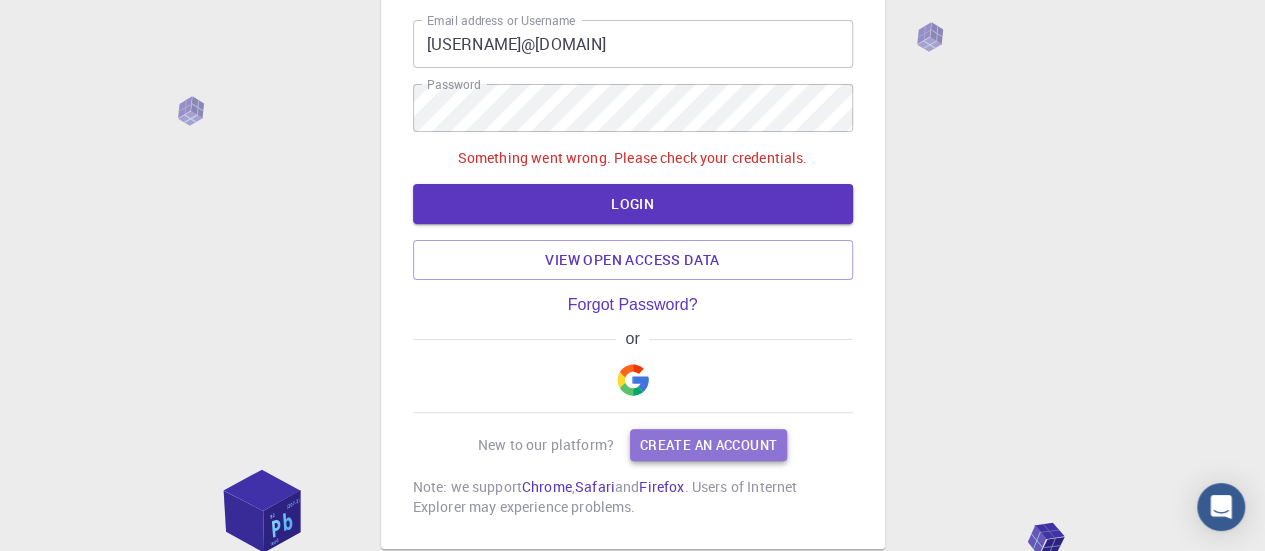 click on "Create an account" at bounding box center [708, 445] 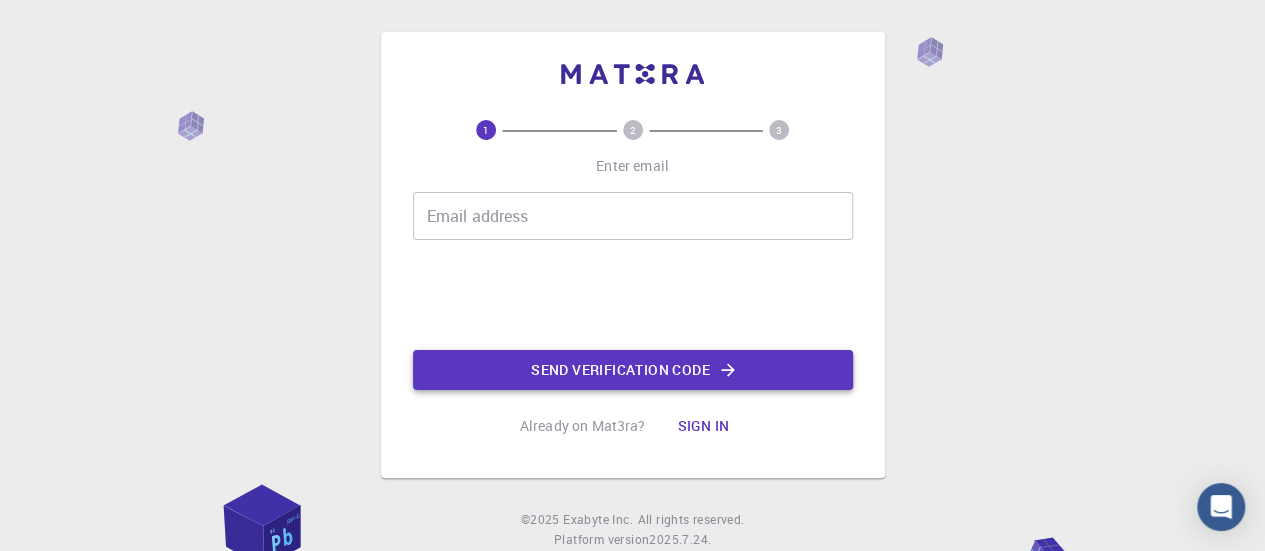 click on "Send verification code" 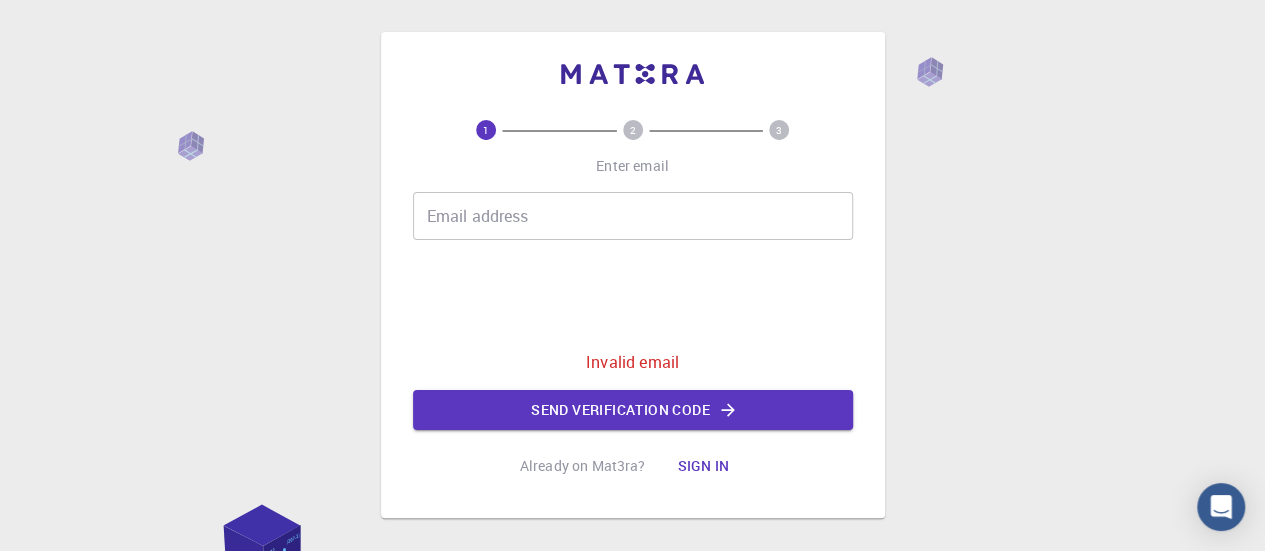 click on "Sign in" at bounding box center (703, 466) 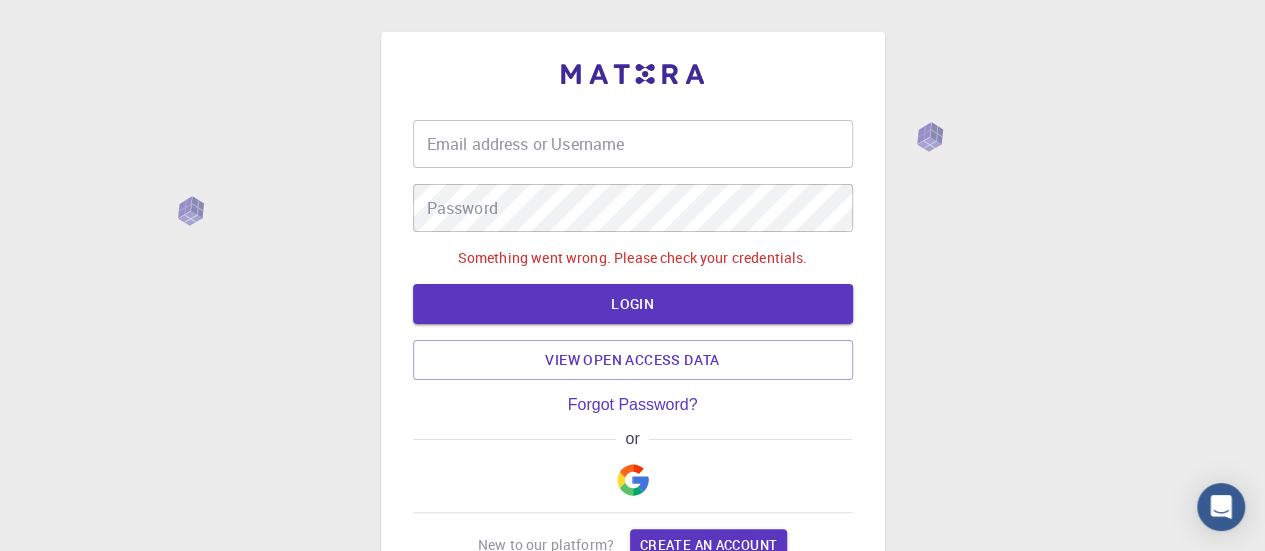 type on "[USERNAME]@[DOMAIN]" 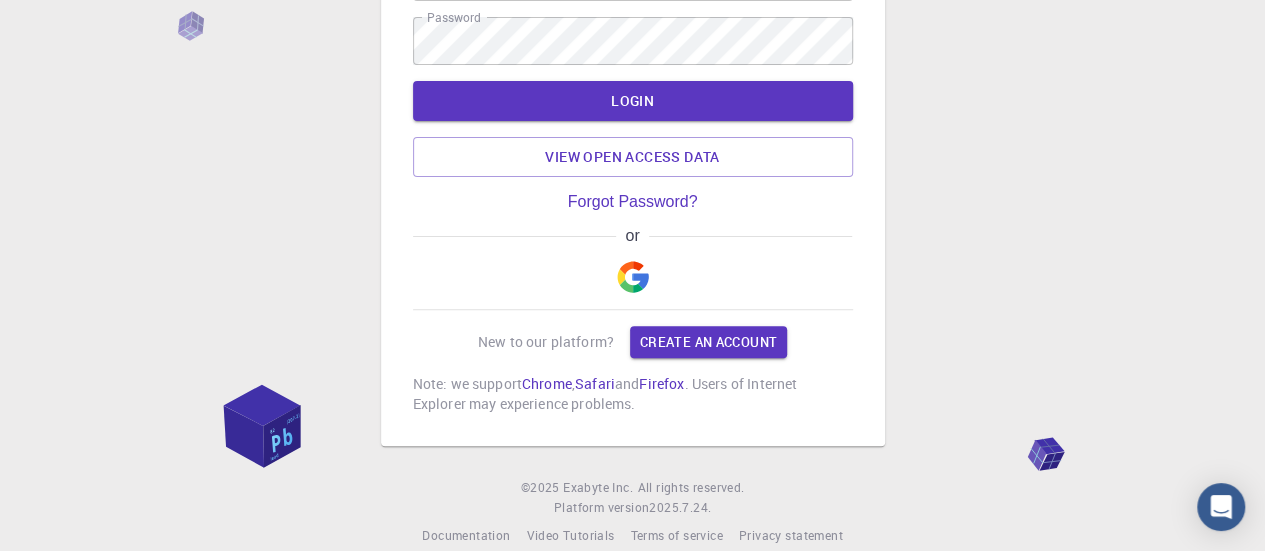 scroll, scrollTop: 196, scrollLeft: 0, axis: vertical 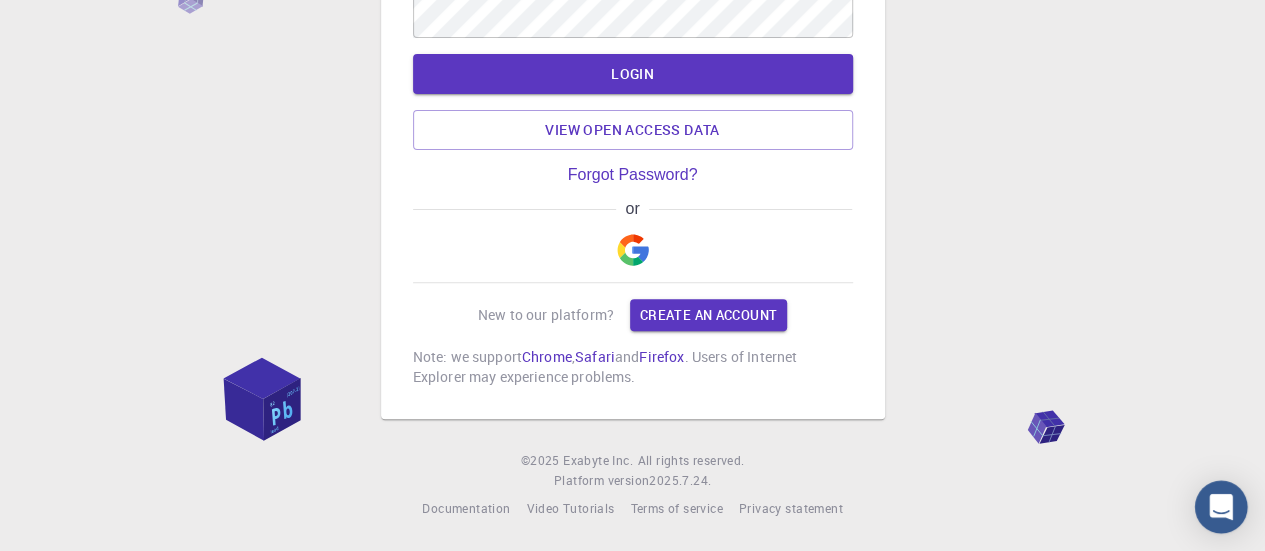 click at bounding box center [1221, 507] 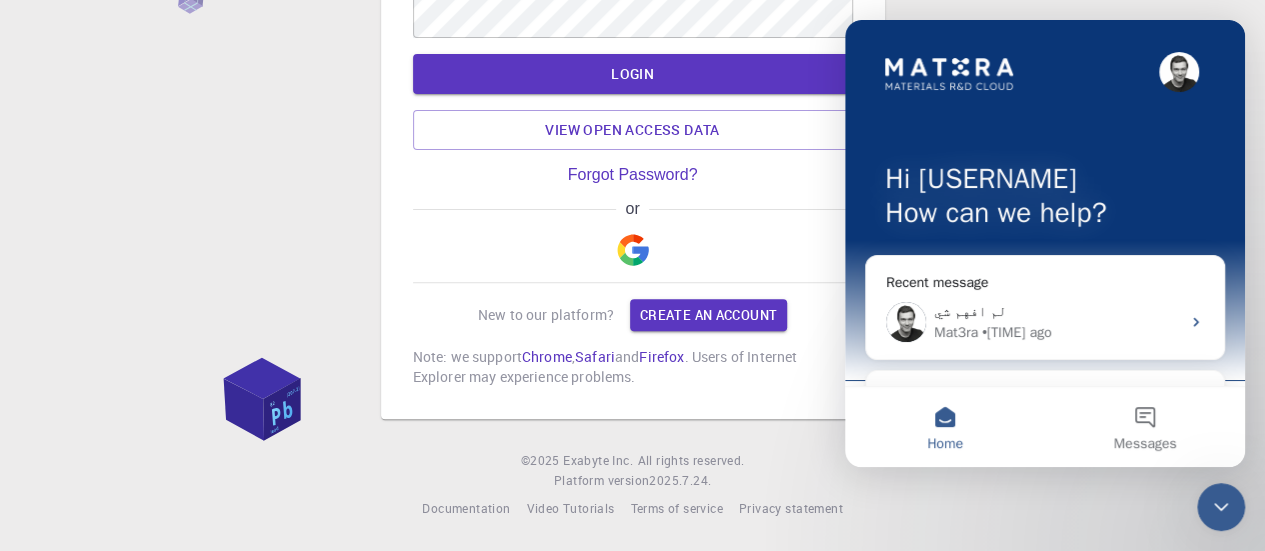 scroll, scrollTop: 0, scrollLeft: 0, axis: both 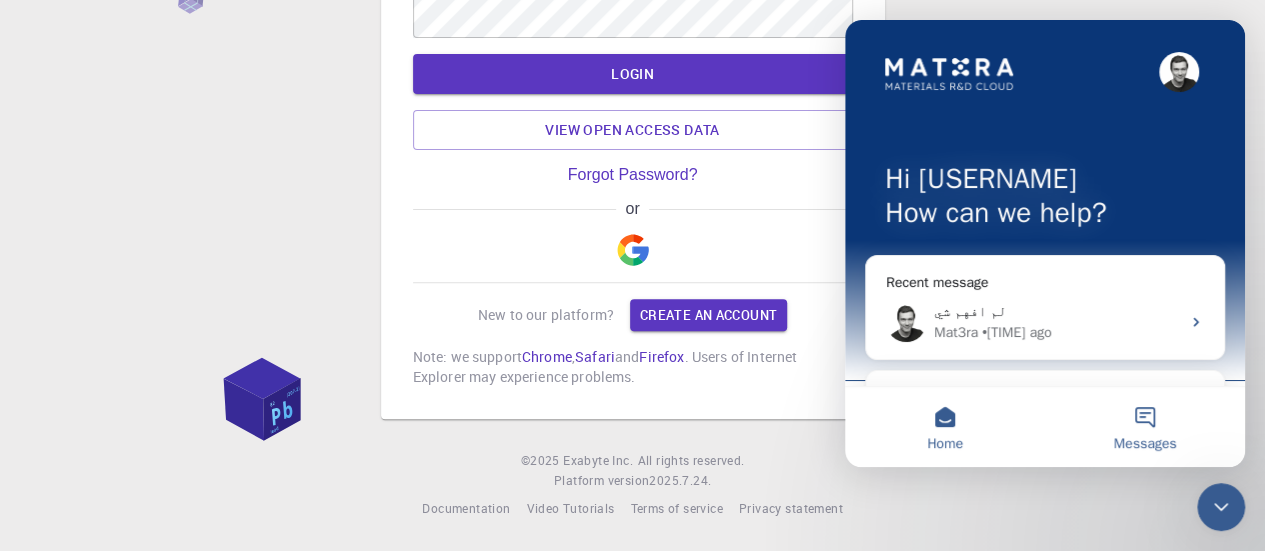 click on "Messages" at bounding box center (1145, 427) 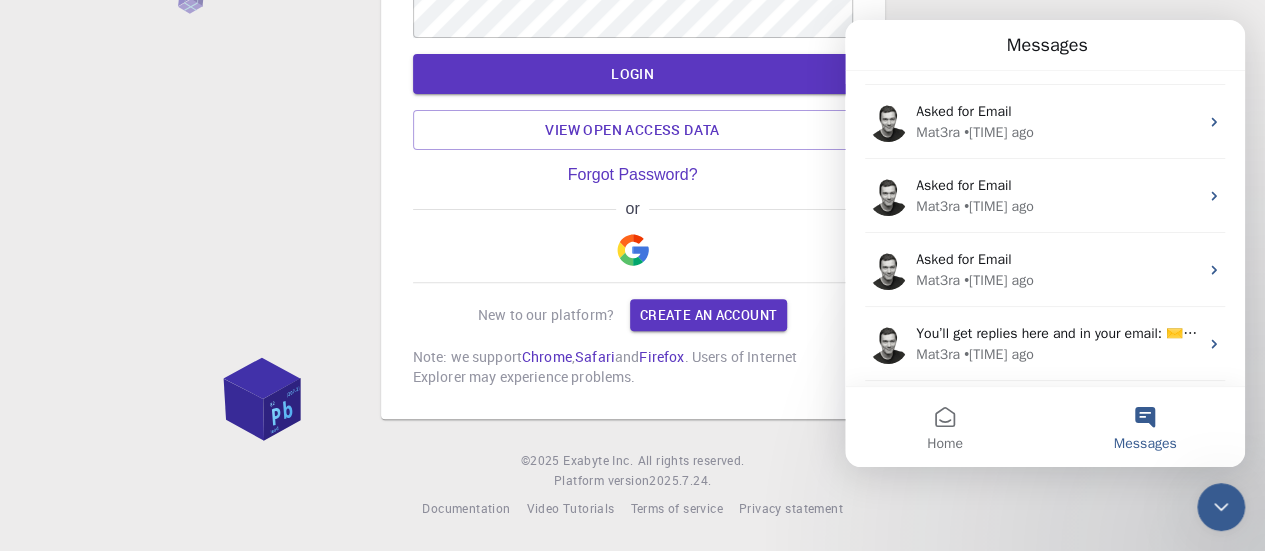 scroll, scrollTop: 1000, scrollLeft: 0, axis: vertical 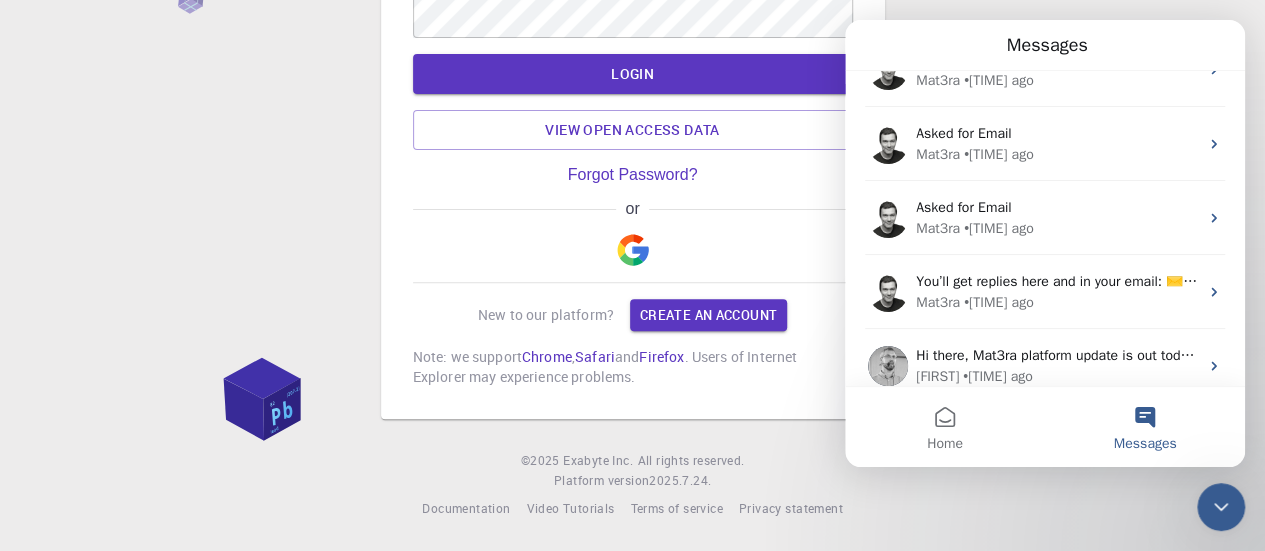 click on "Messages" at bounding box center [1145, 427] 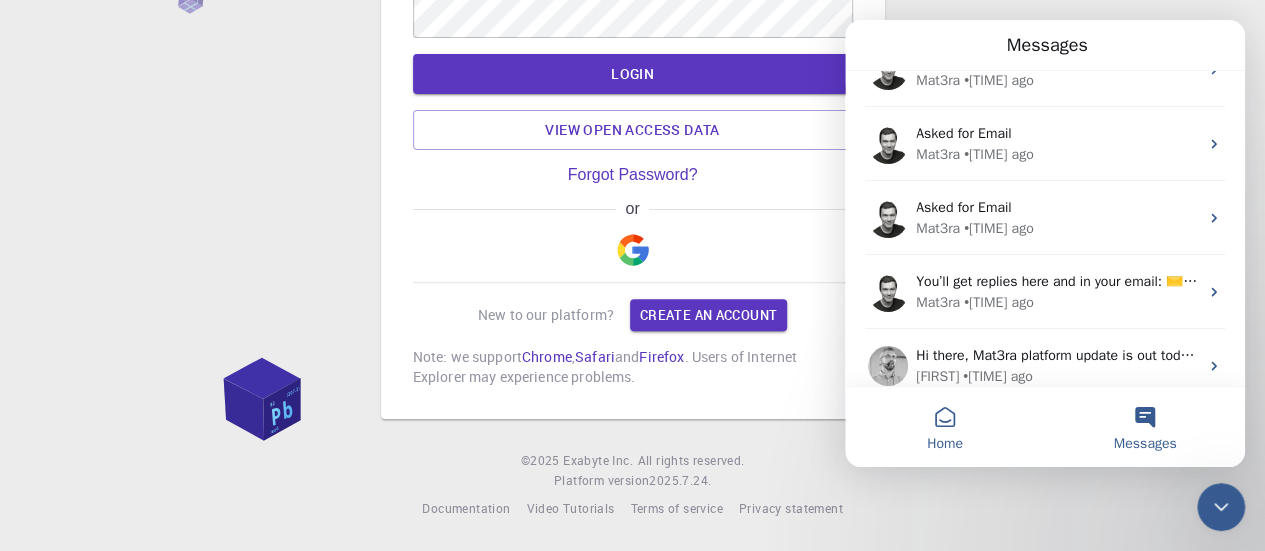 drag, startPoint x: 957, startPoint y: 441, endPoint x: 1031, endPoint y: 426, distance: 75.50497 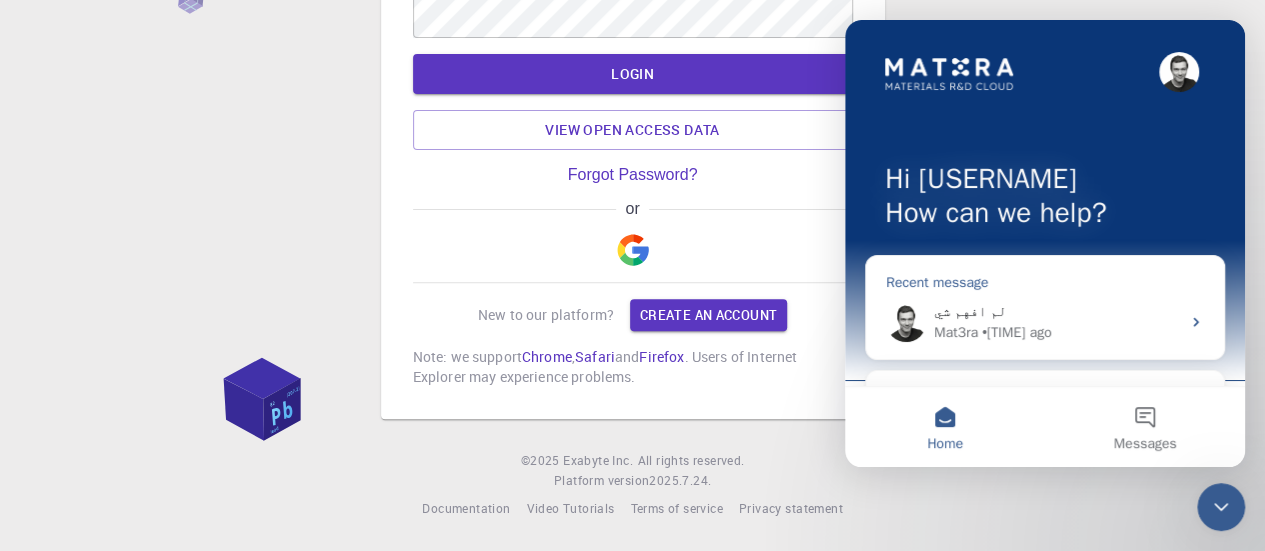 click 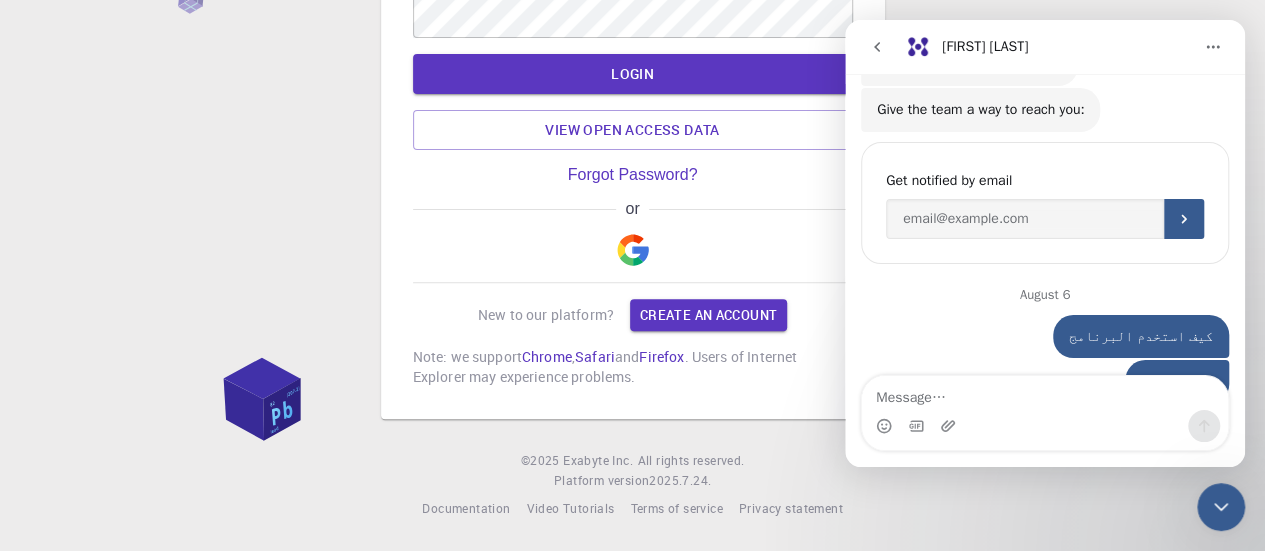 scroll, scrollTop: 248, scrollLeft: 0, axis: vertical 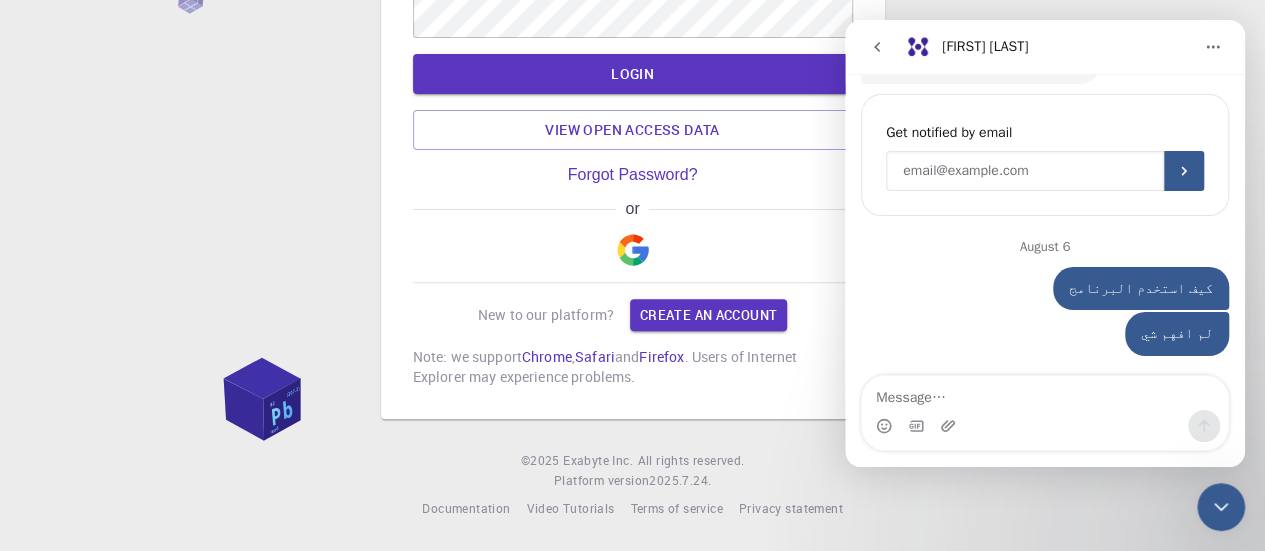 drag, startPoint x: 935, startPoint y: 169, endPoint x: 911, endPoint y: 169, distance: 24 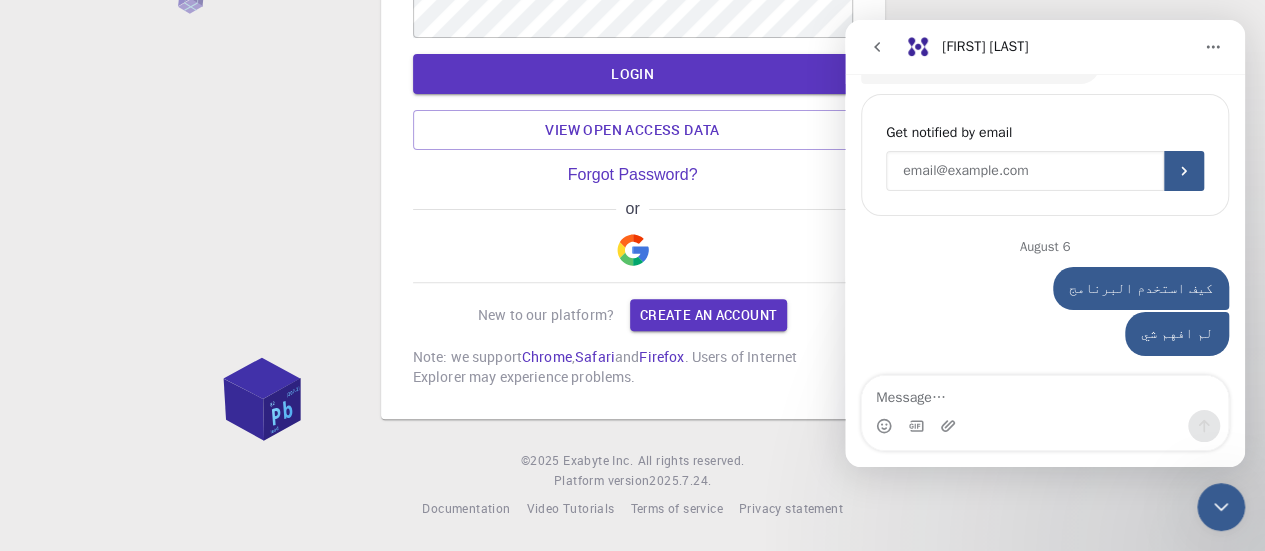 drag, startPoint x: 1047, startPoint y: 164, endPoint x: 1483, endPoint y: 195, distance: 437.10068 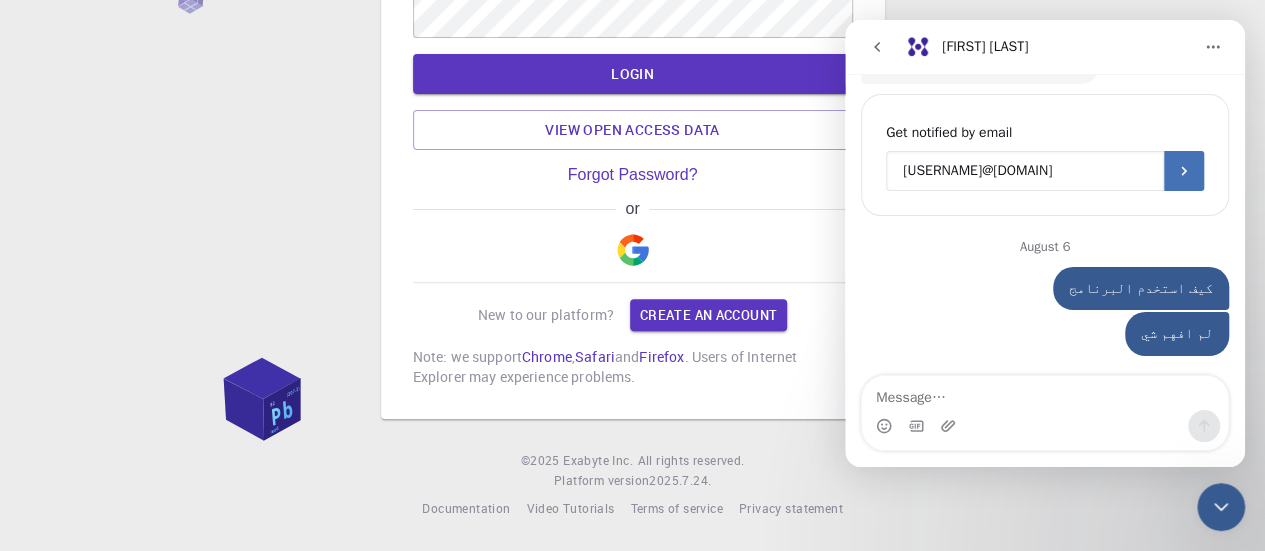 type on "[USERNAME]@[DOMAIN]" 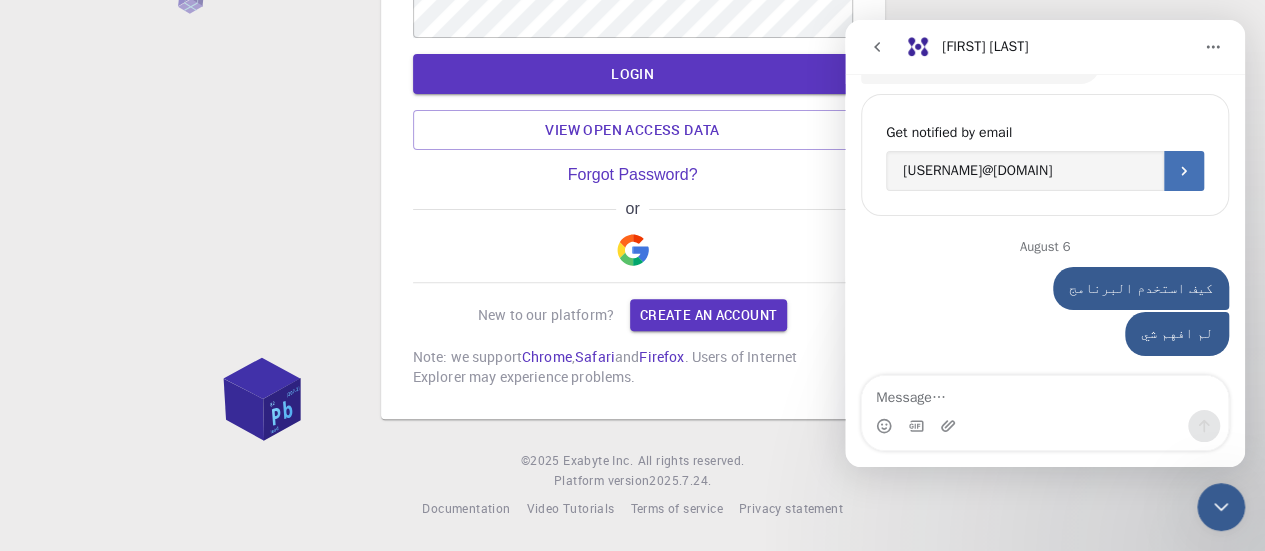 click 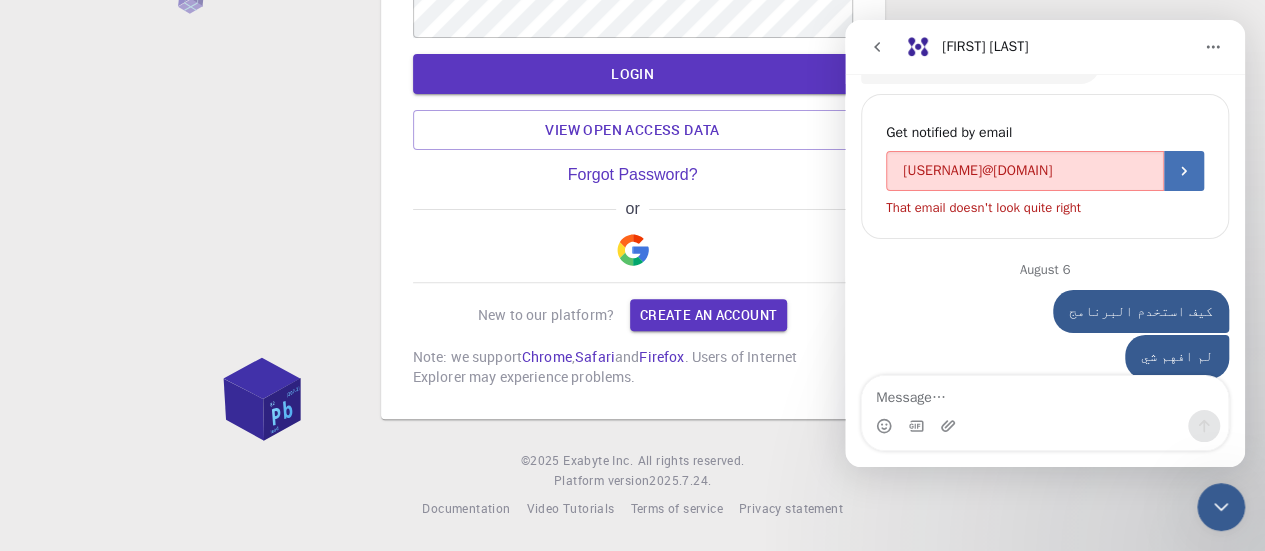 scroll, scrollTop: 271, scrollLeft: 0, axis: vertical 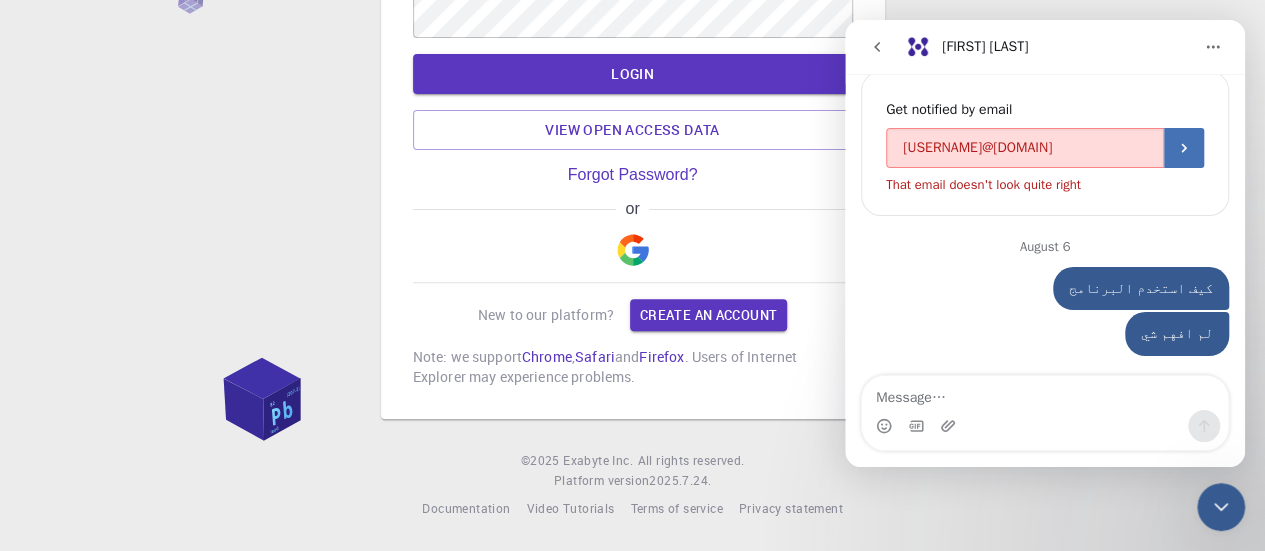click at bounding box center (1184, 148) 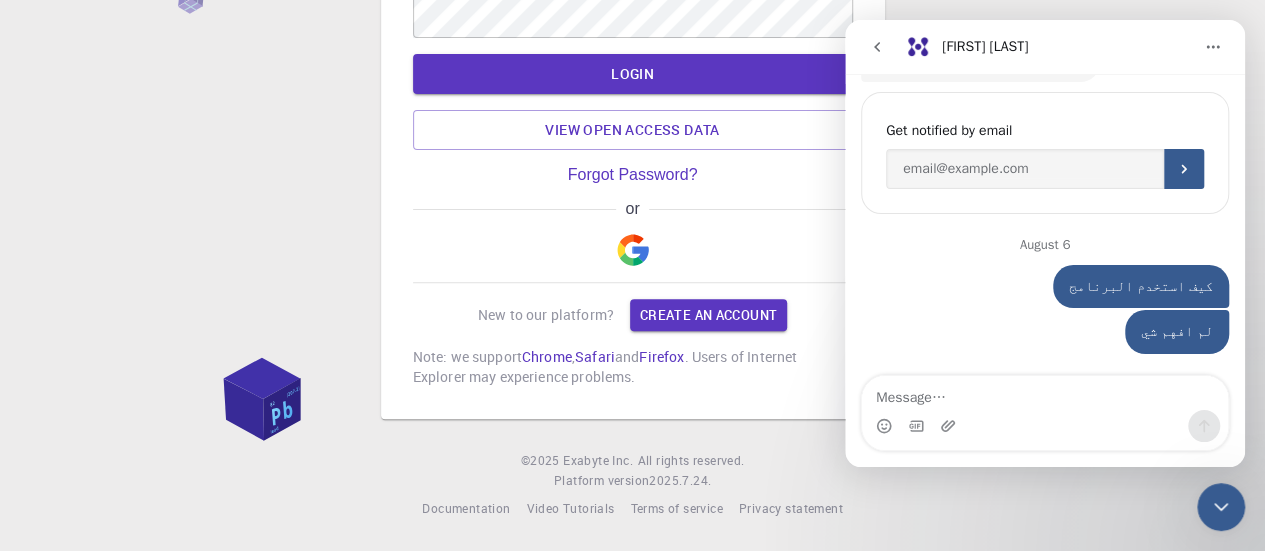 scroll, scrollTop: 248, scrollLeft: 0, axis: vertical 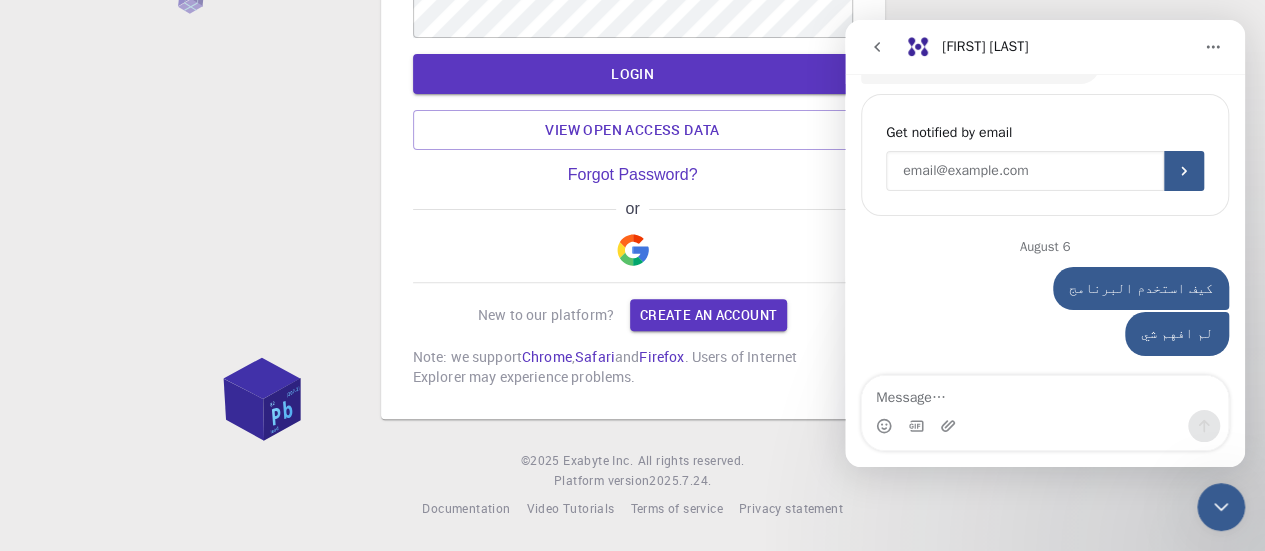 paste on "[USERNAME]@[DOMAIN]" 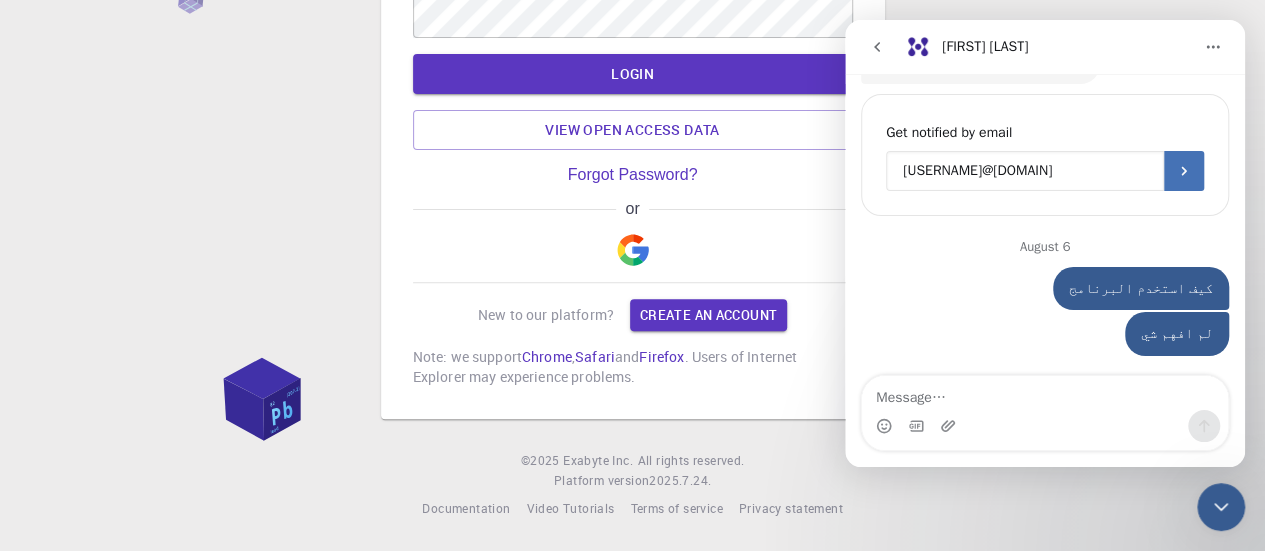 type on "[USERNAME]@[DOMAIN]" 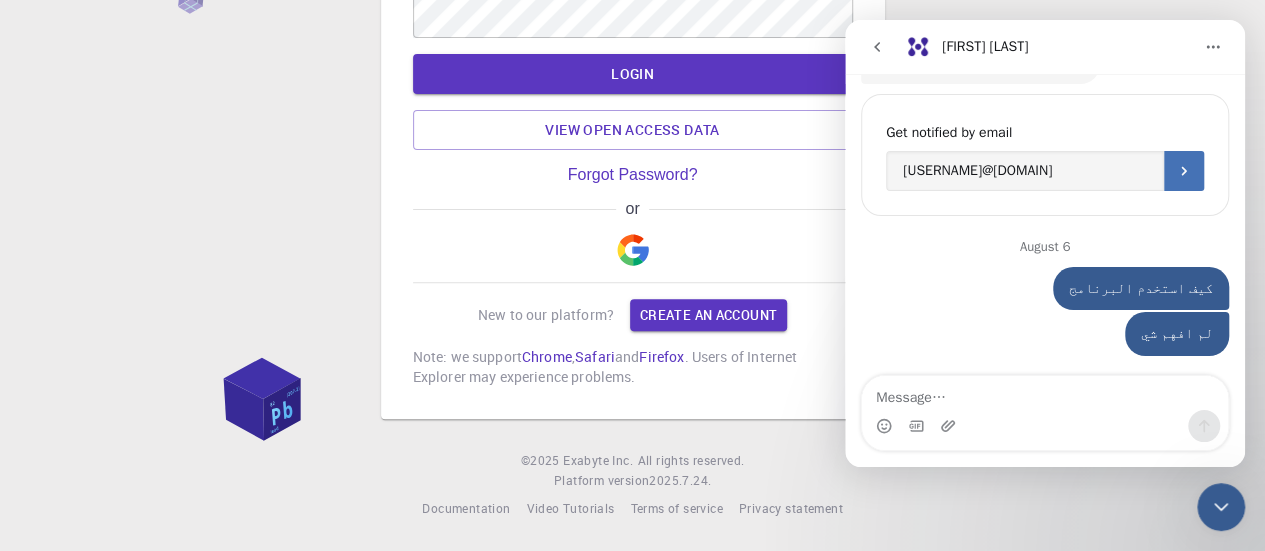 click 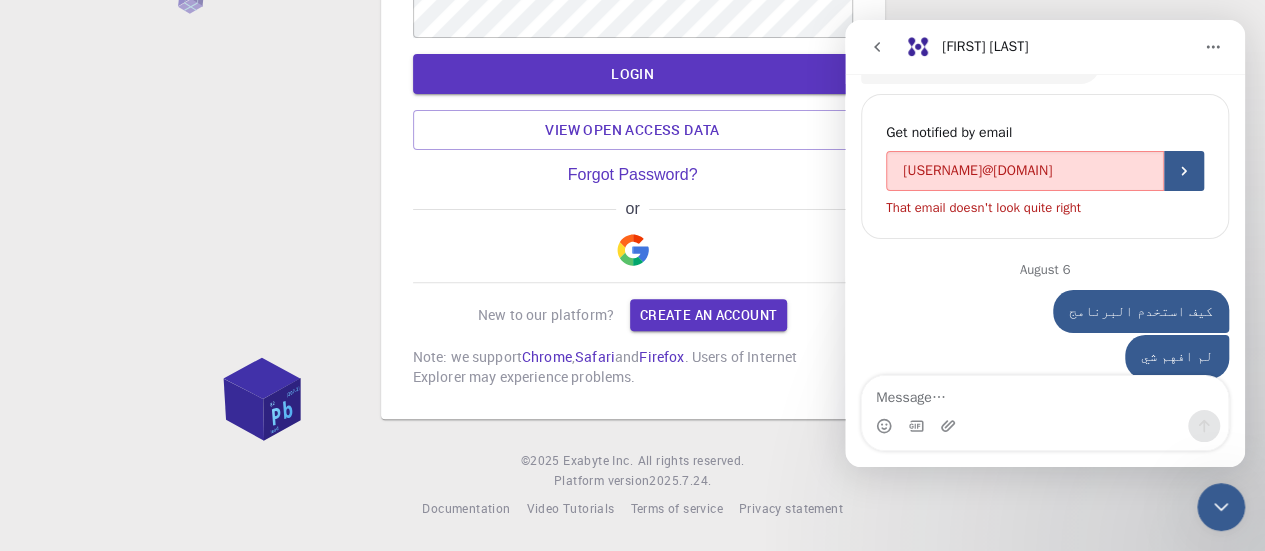 scroll, scrollTop: 271, scrollLeft: 0, axis: vertical 